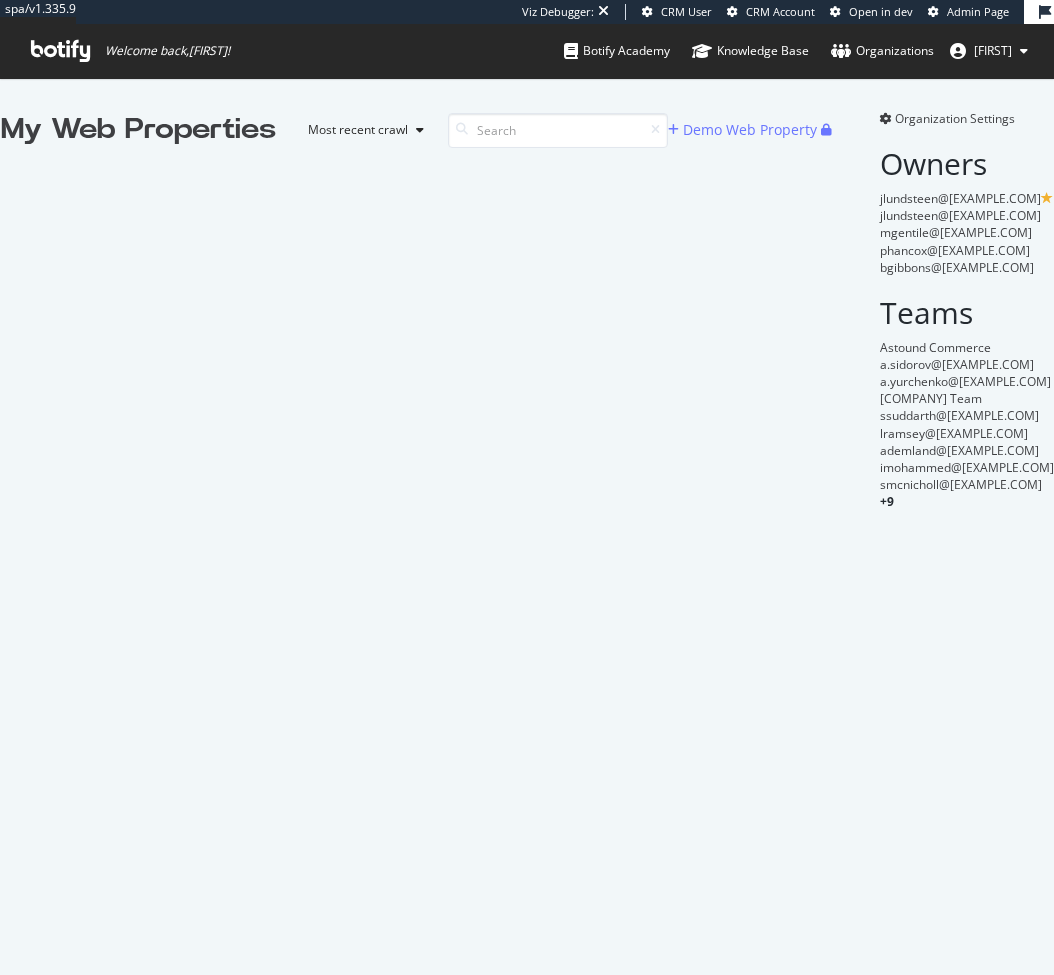 scroll, scrollTop: 0, scrollLeft: 0, axis: both 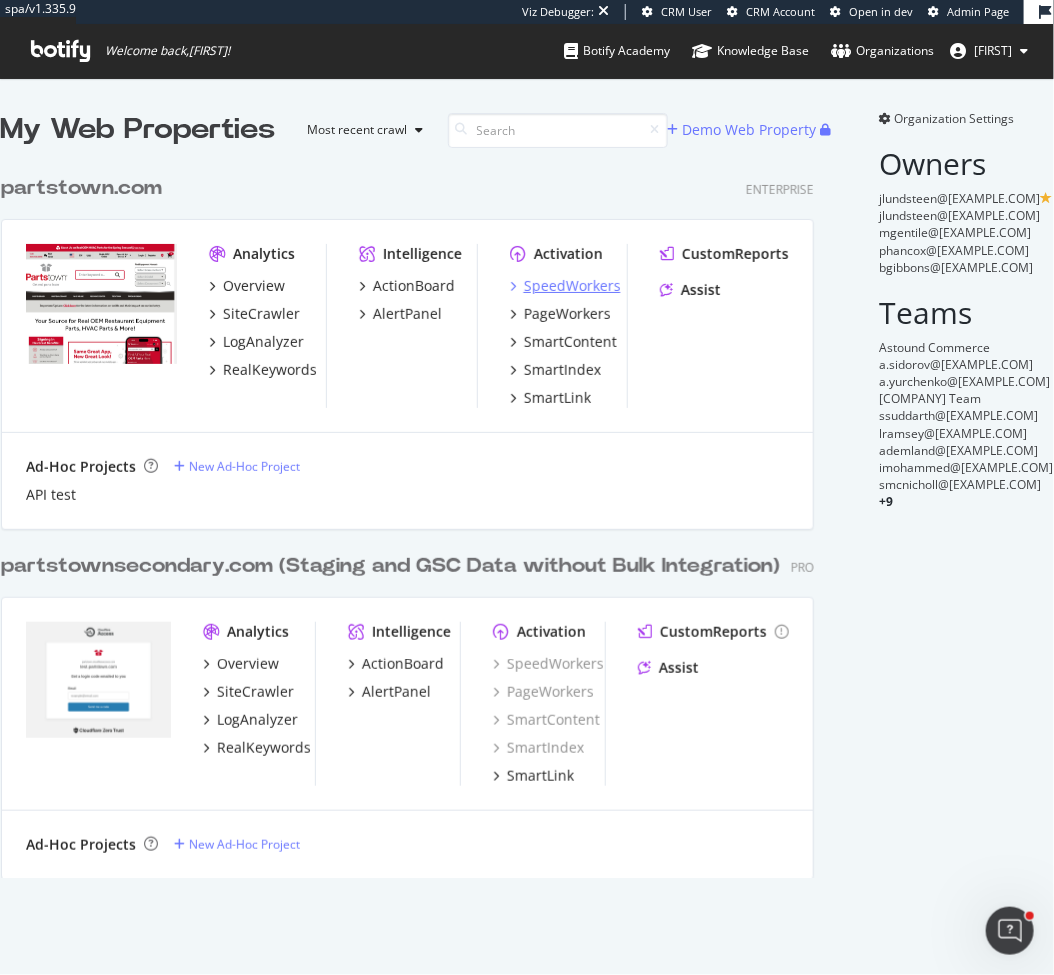 click on "SpeedWorkers" at bounding box center (571, 286) 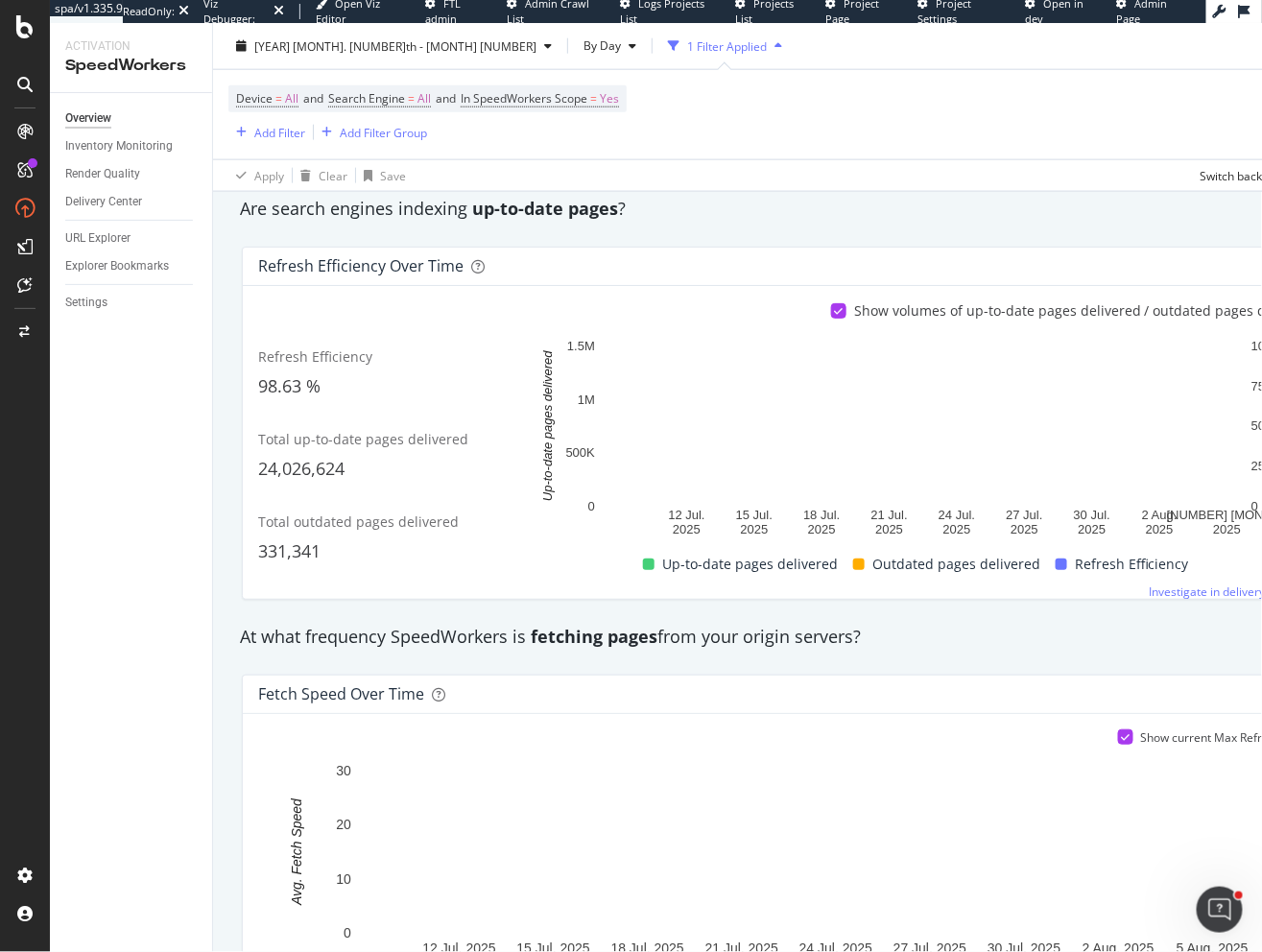 scroll, scrollTop: 695, scrollLeft: 0, axis: vertical 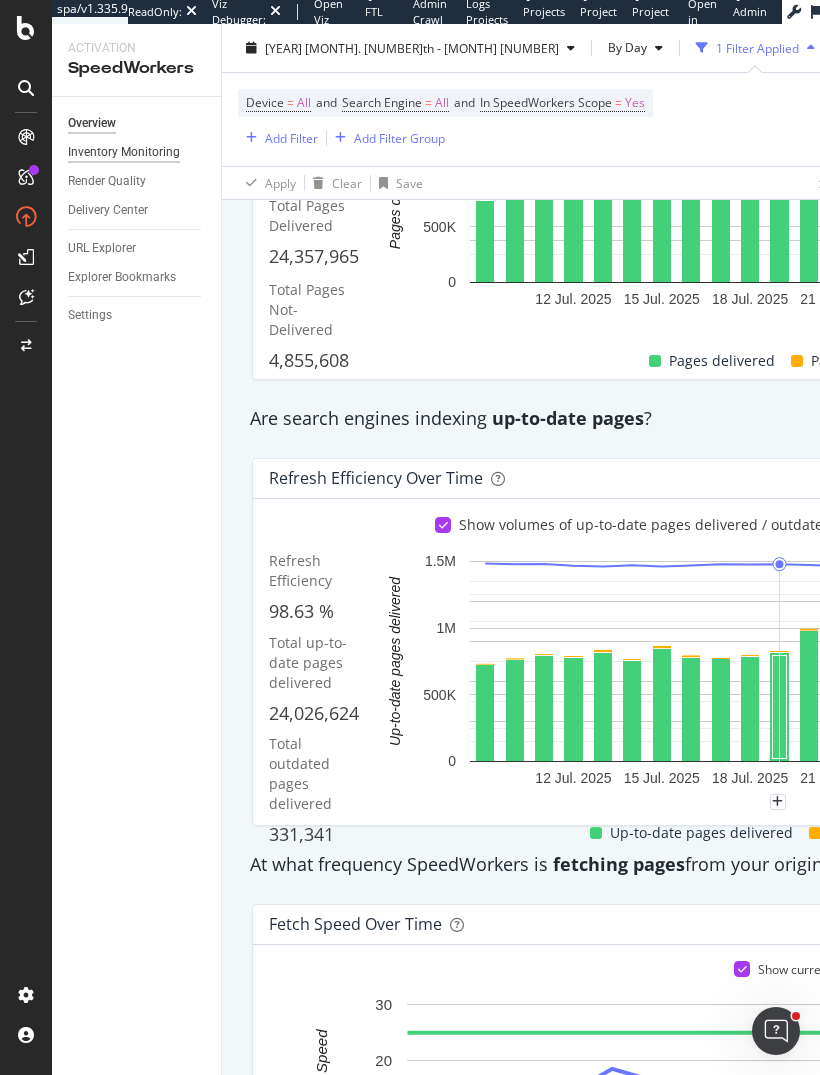 click on "Inventory Monitoring" at bounding box center [124, 152] 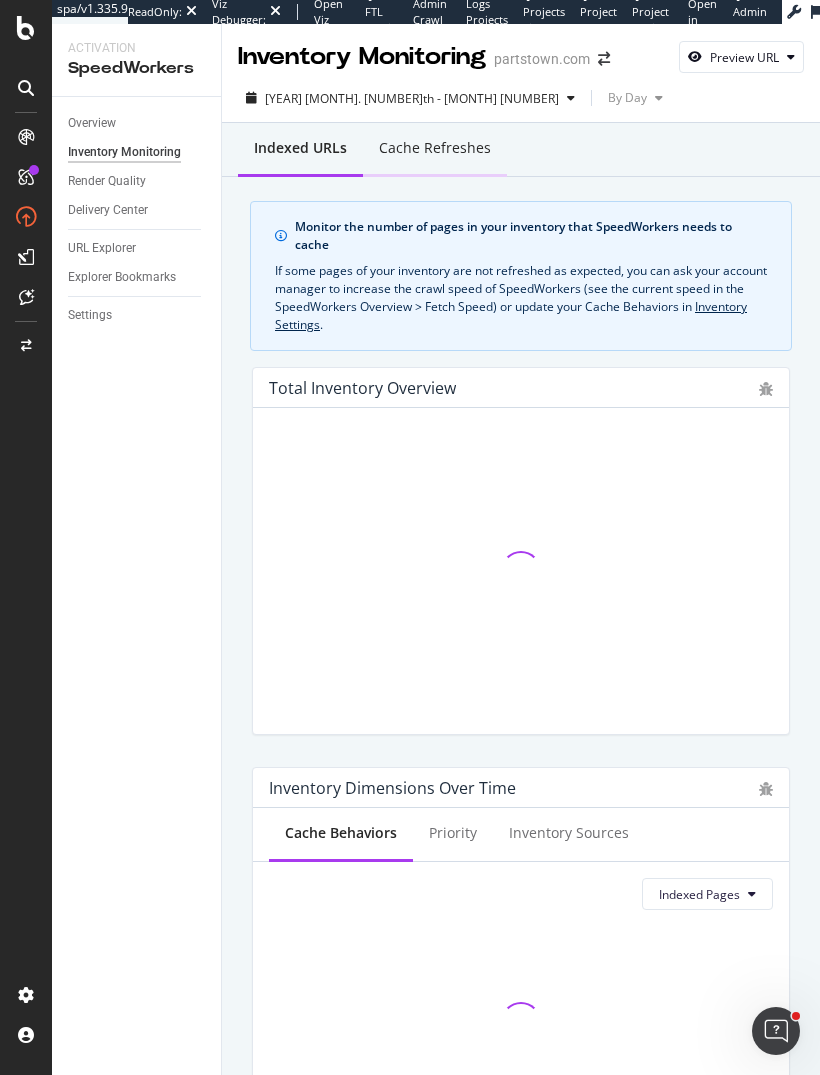 click on "Cache refreshes" at bounding box center (435, 148) 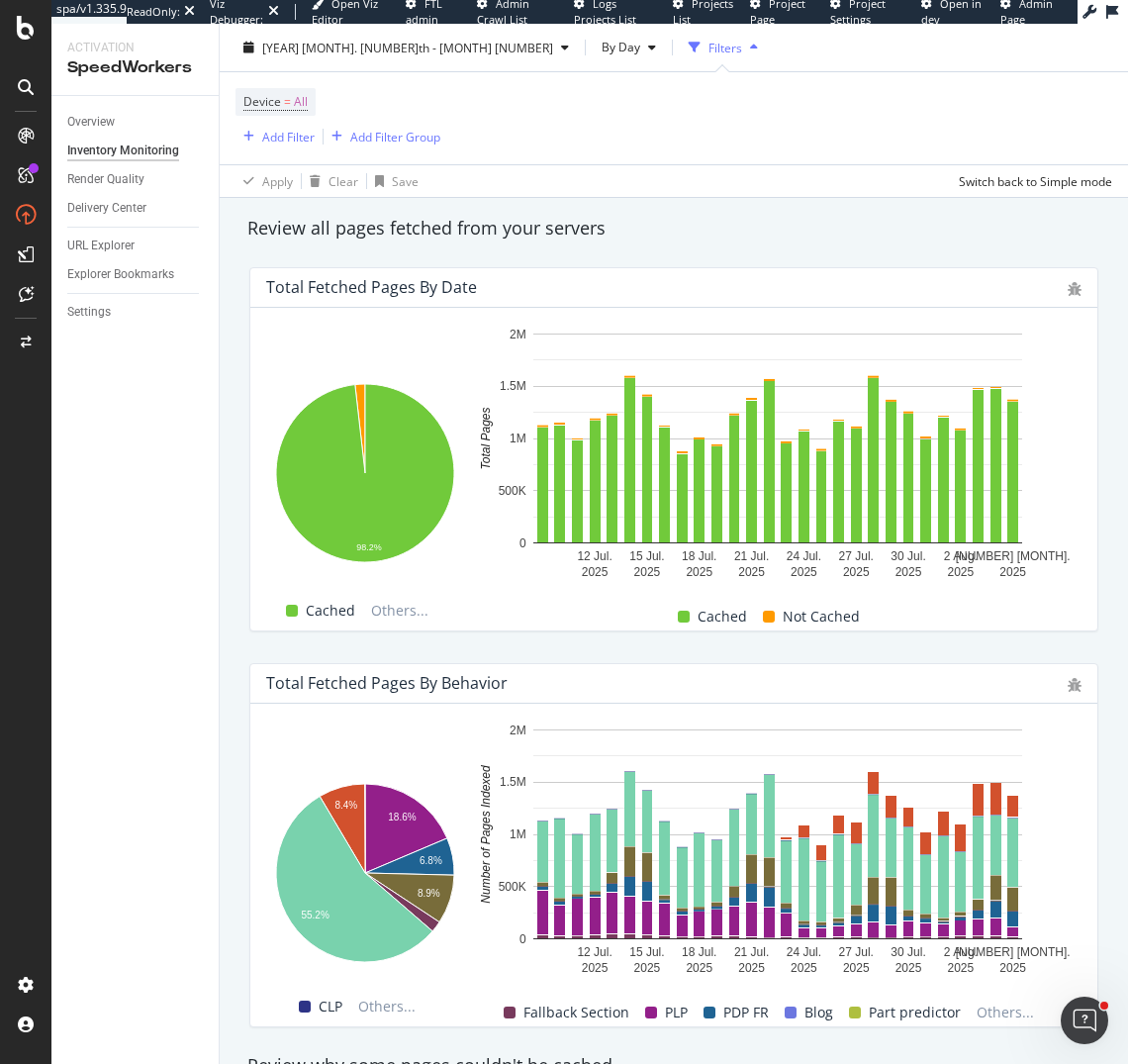 scroll, scrollTop: 0, scrollLeft: 0, axis: both 